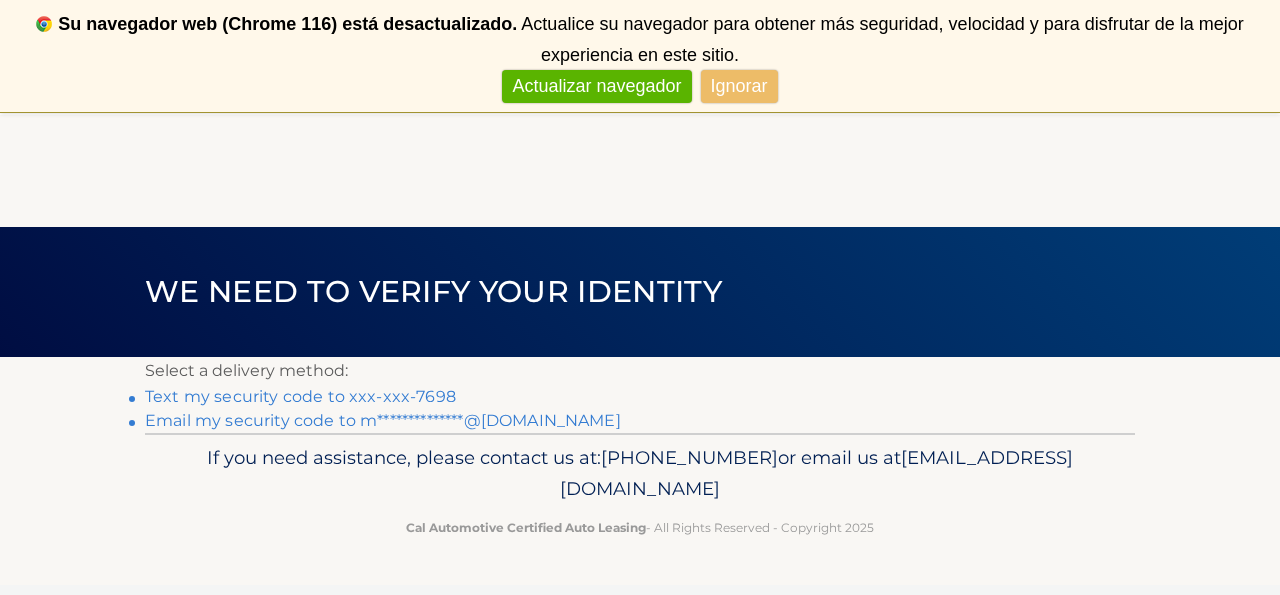 scroll, scrollTop: 0, scrollLeft: 0, axis: both 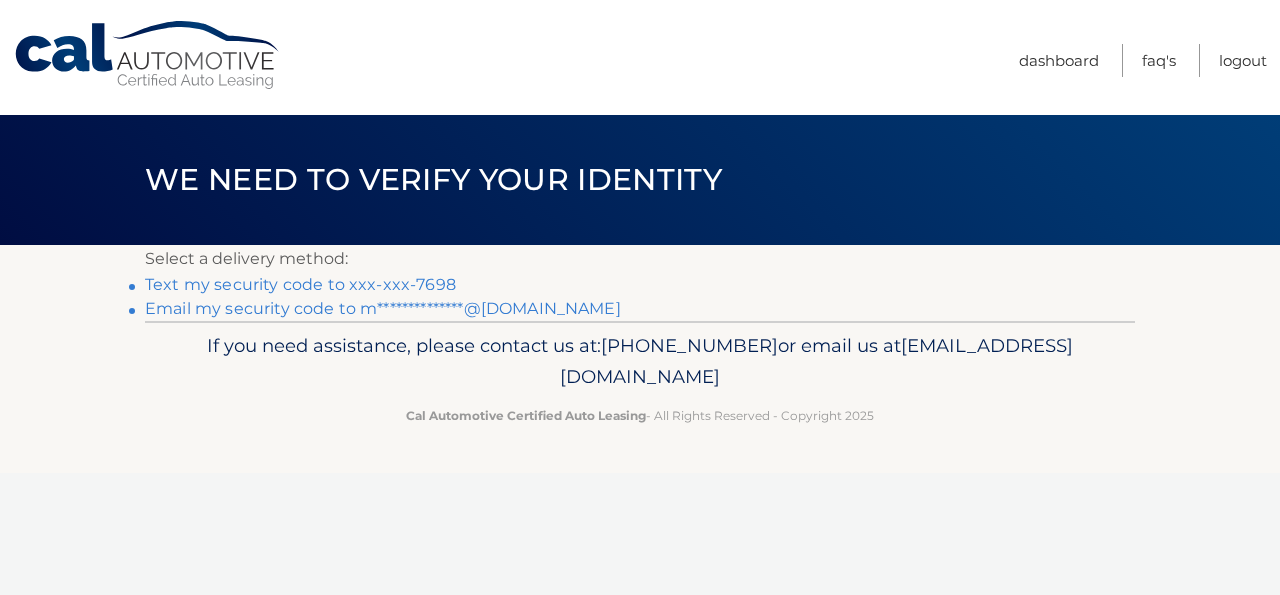 click on "Text my security code to xxx-xxx-7698" at bounding box center [300, 284] 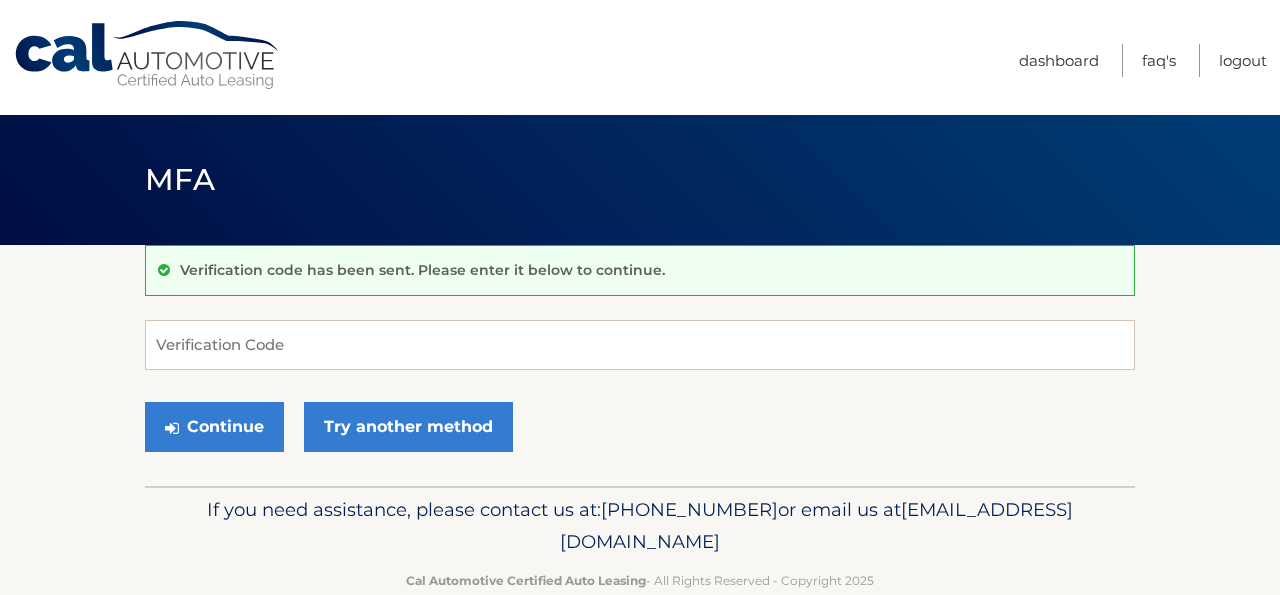 scroll, scrollTop: 0, scrollLeft: 0, axis: both 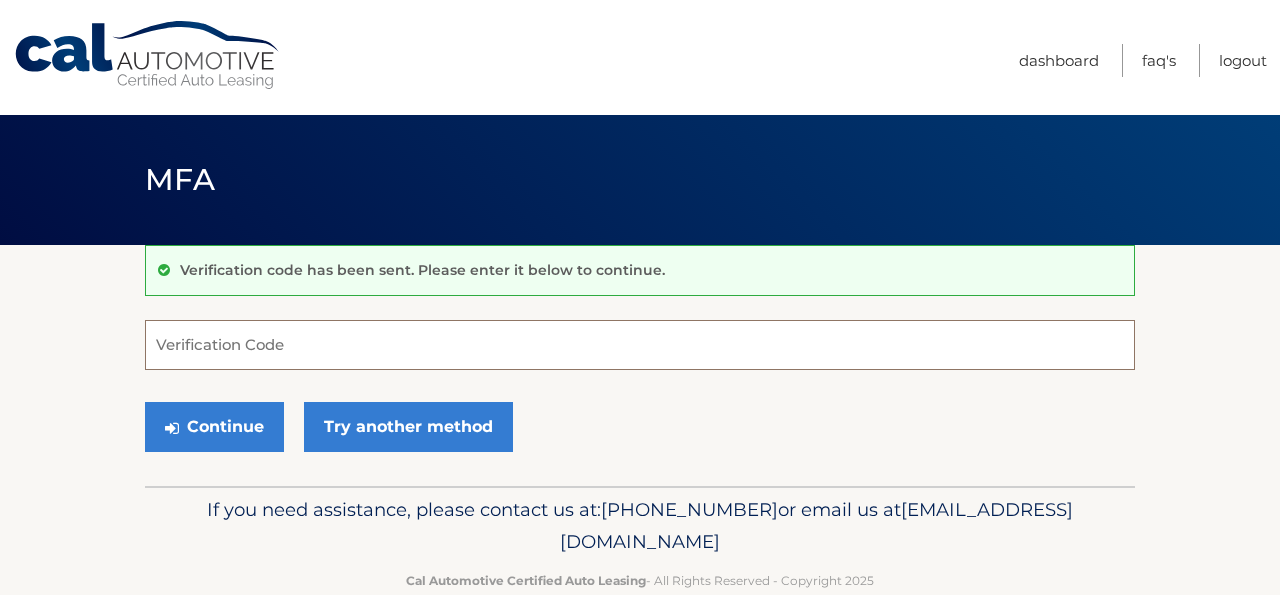 click on "Verification Code" at bounding box center [640, 345] 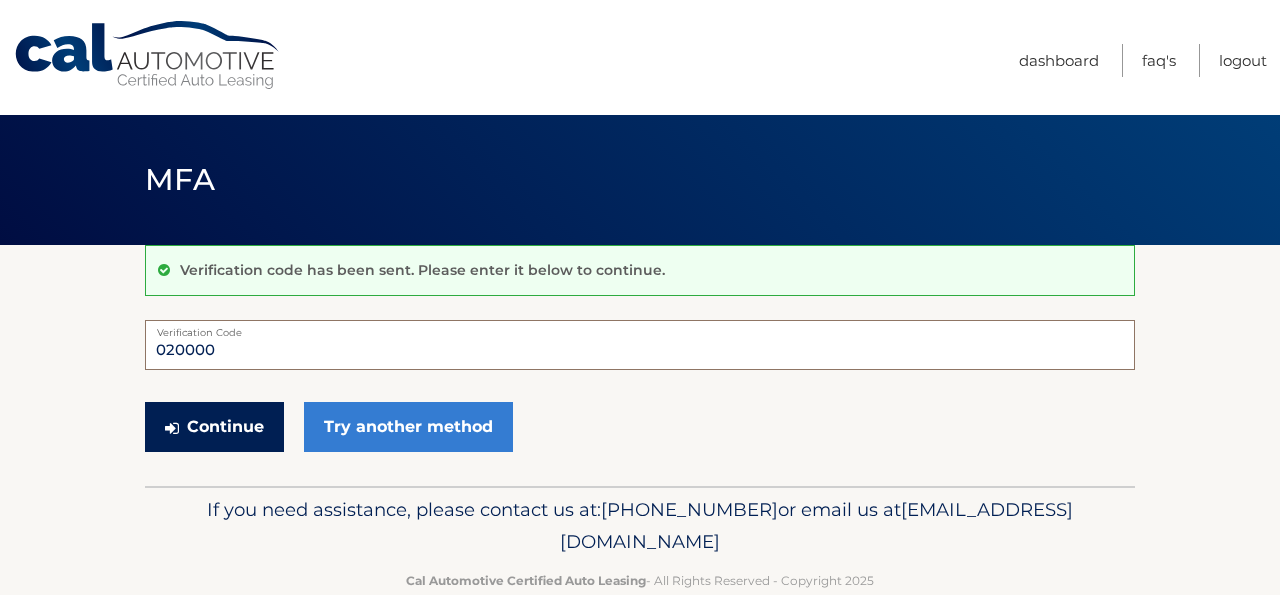 type on "020000" 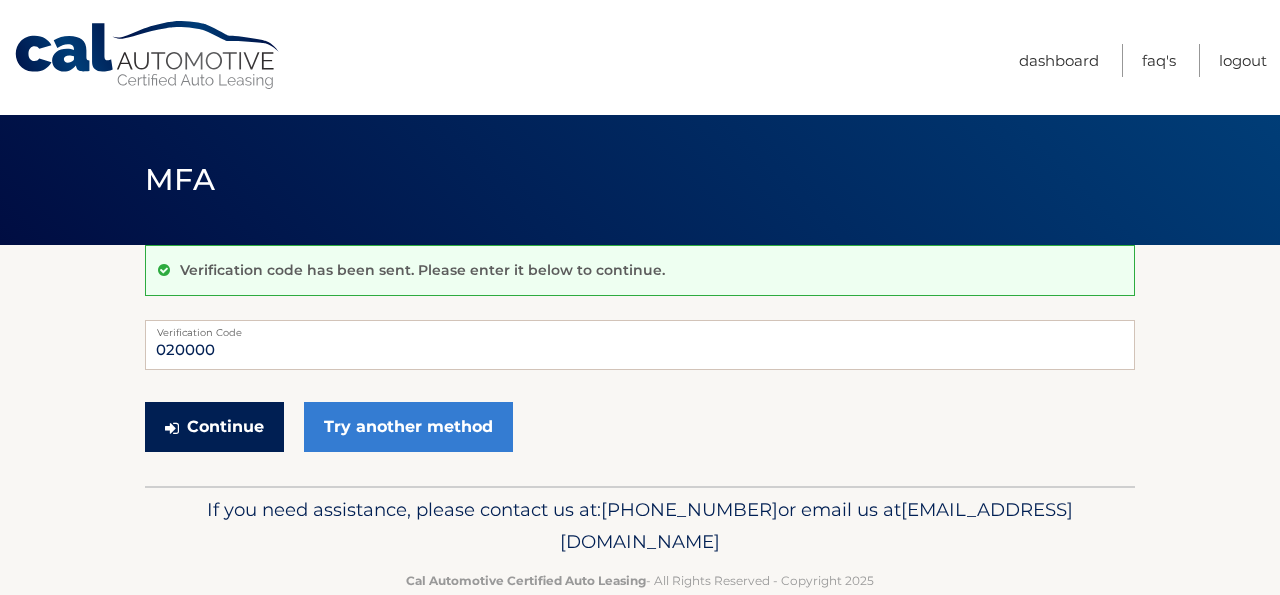 click on "Continue" at bounding box center (214, 427) 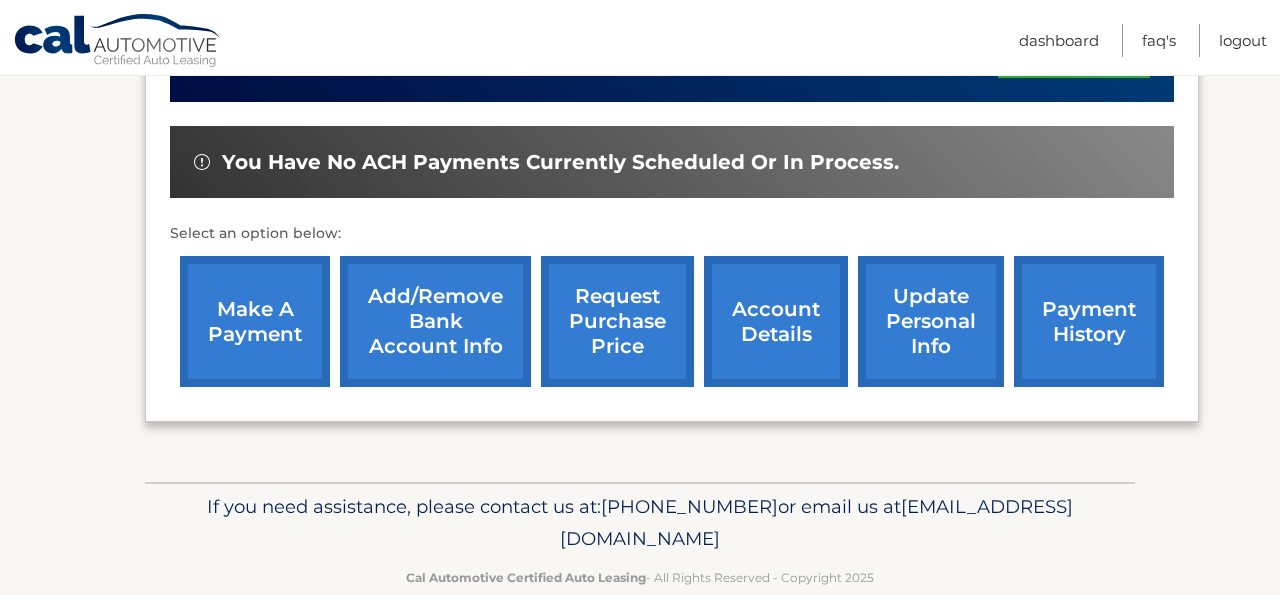 scroll, scrollTop: 617, scrollLeft: 0, axis: vertical 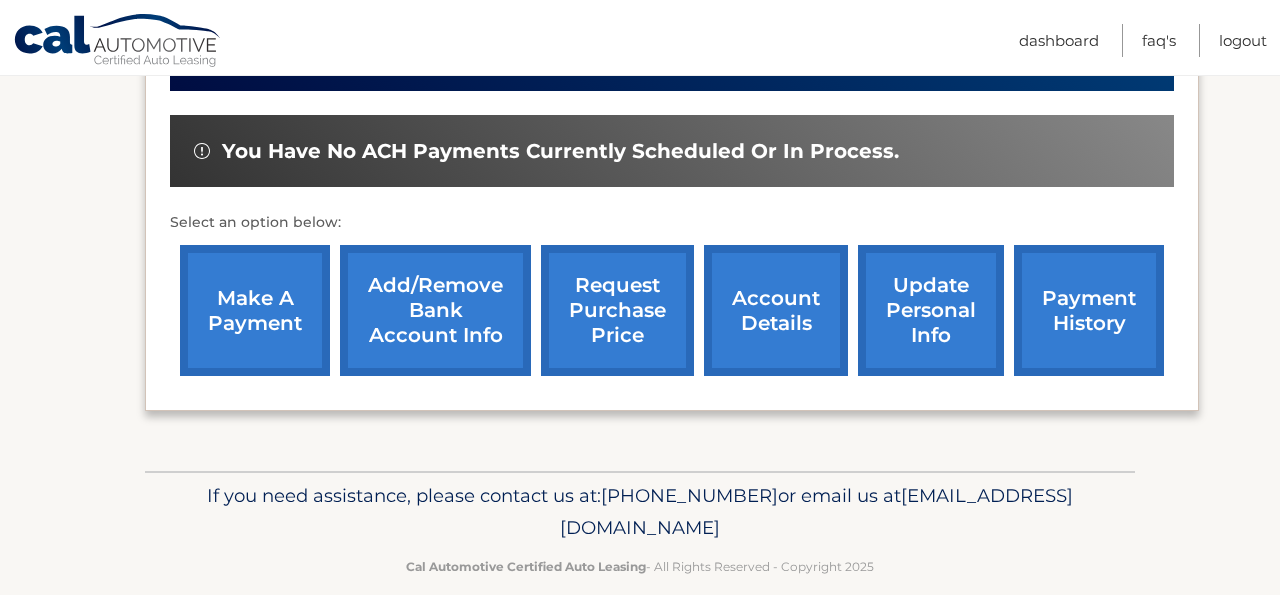 click on "payment history" at bounding box center [1089, 310] 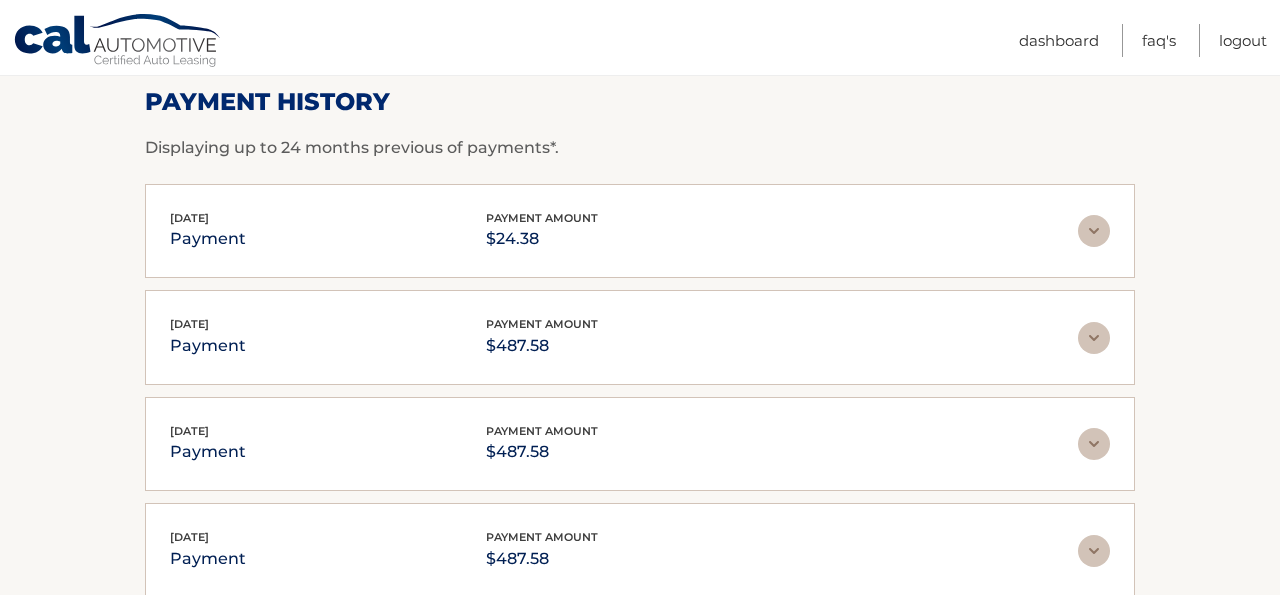 scroll, scrollTop: 303, scrollLeft: 0, axis: vertical 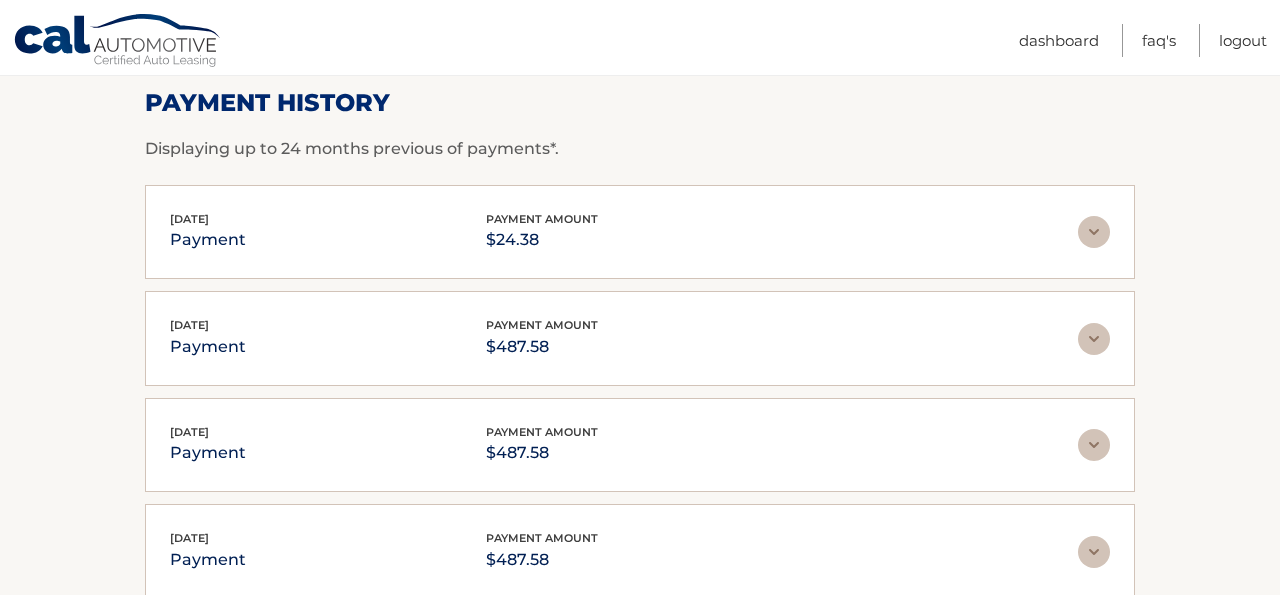 click at bounding box center (1094, 232) 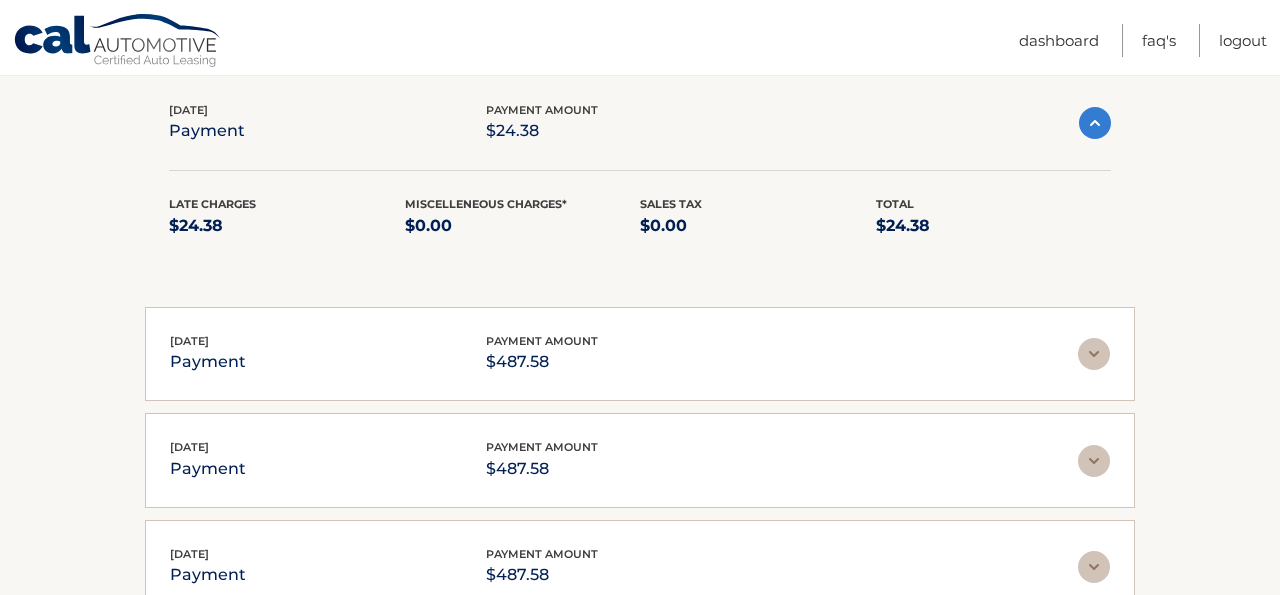 scroll, scrollTop: 414, scrollLeft: 0, axis: vertical 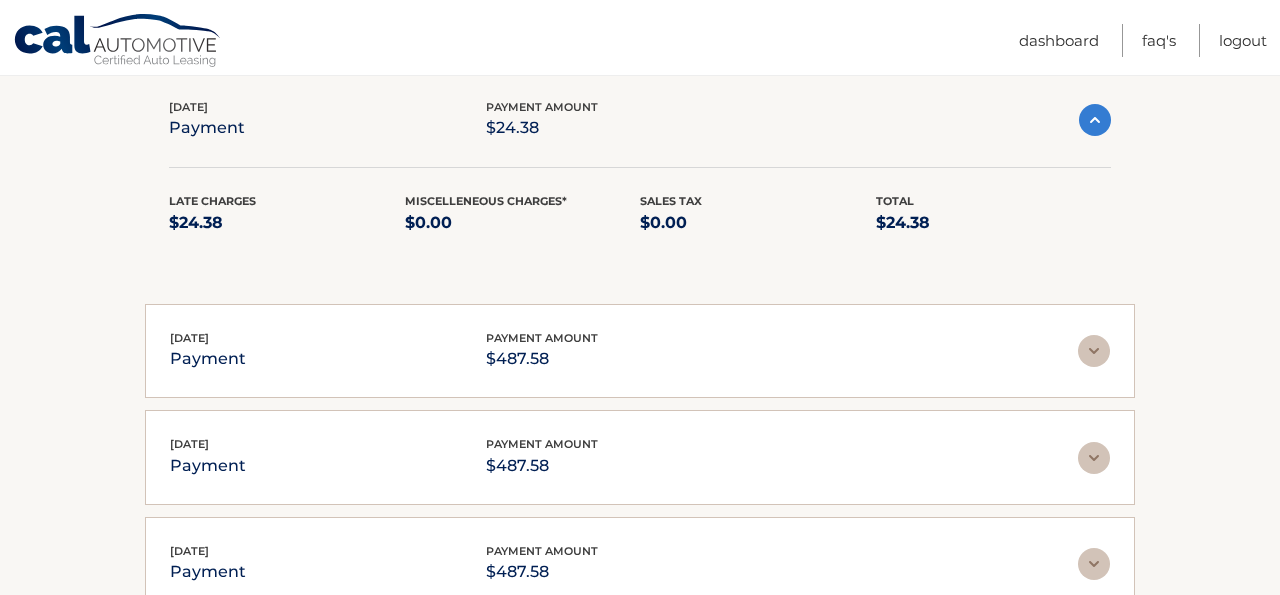 click at bounding box center (1094, 351) 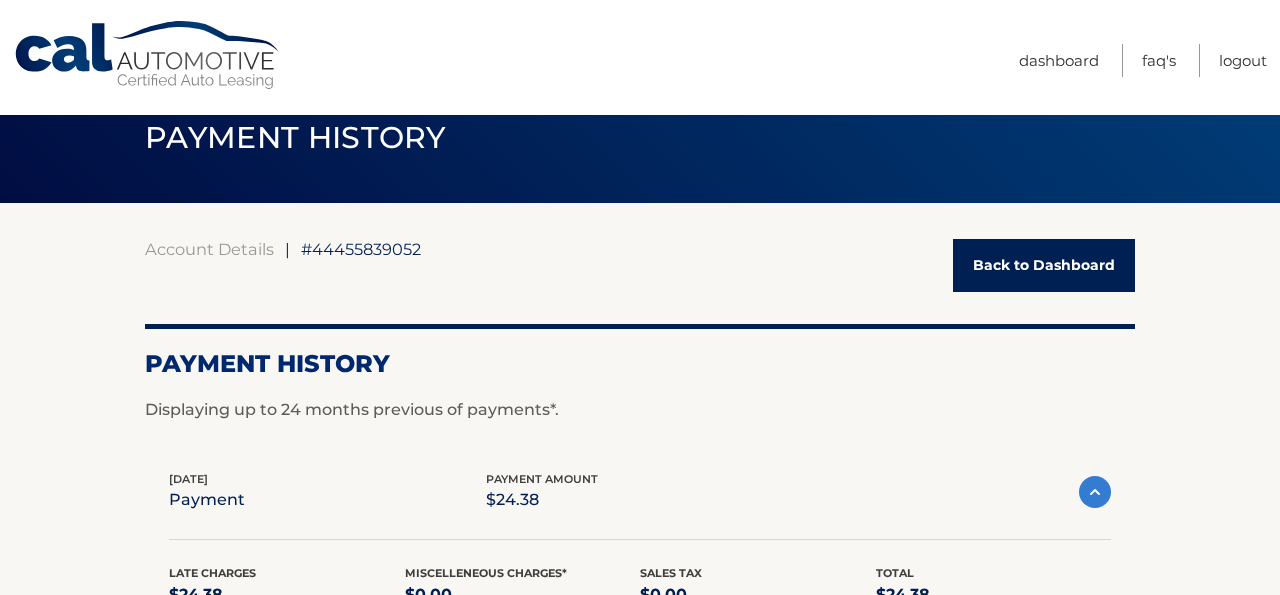scroll, scrollTop: 35, scrollLeft: 0, axis: vertical 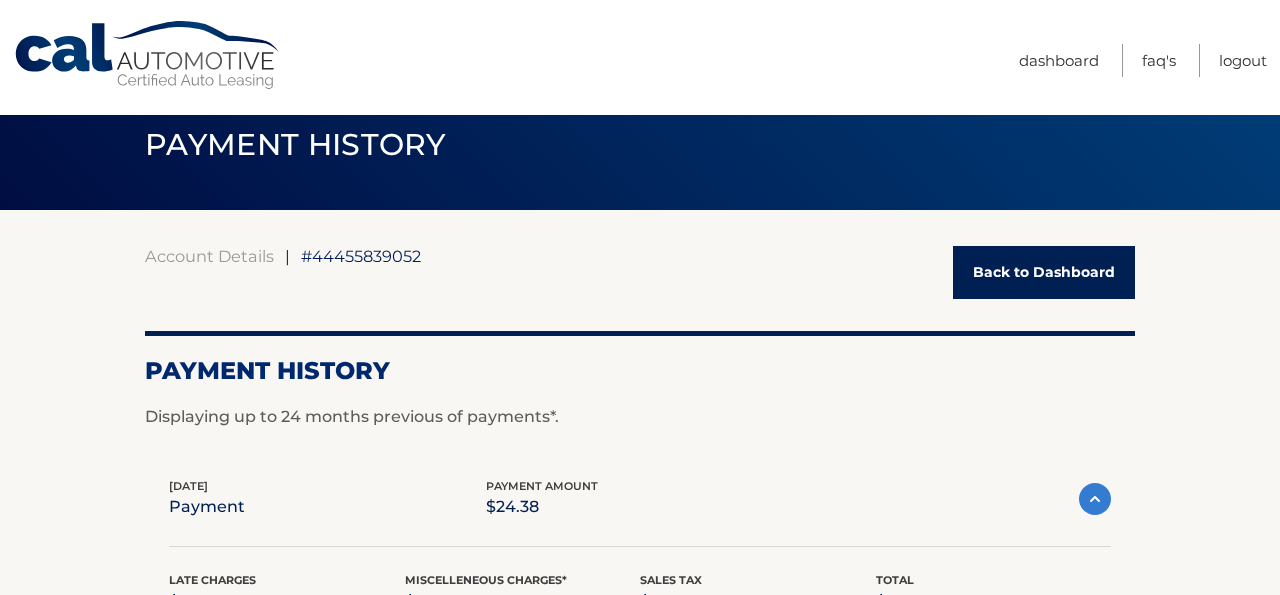 click on "Back to Dashboard" at bounding box center [1044, 272] 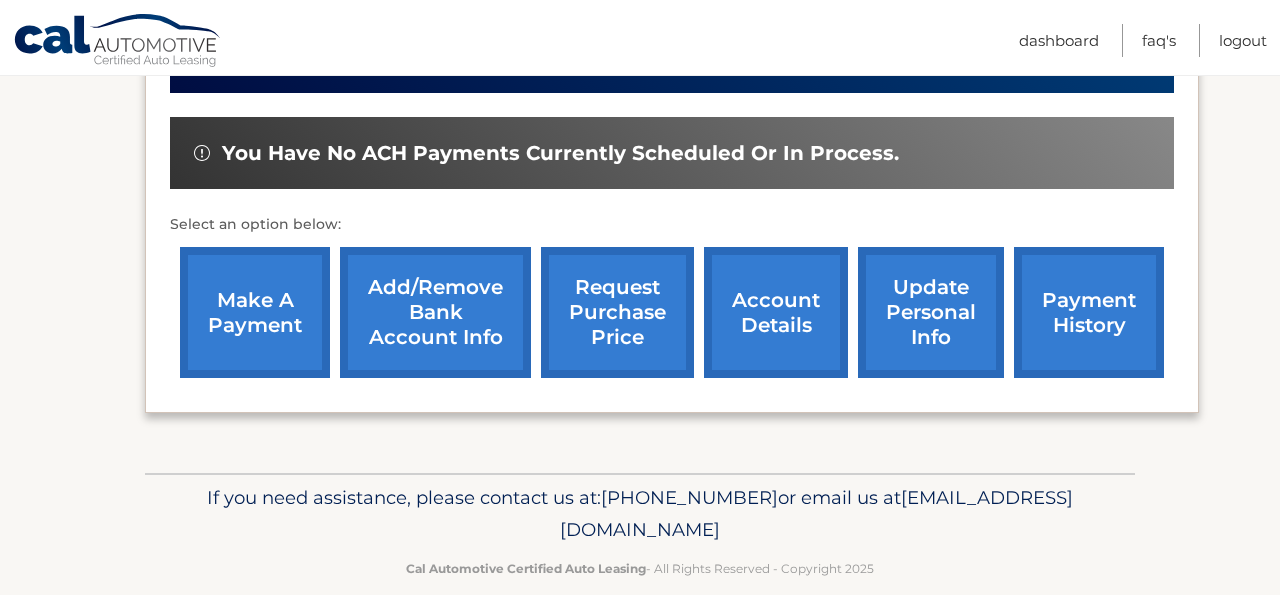 scroll, scrollTop: 617, scrollLeft: 0, axis: vertical 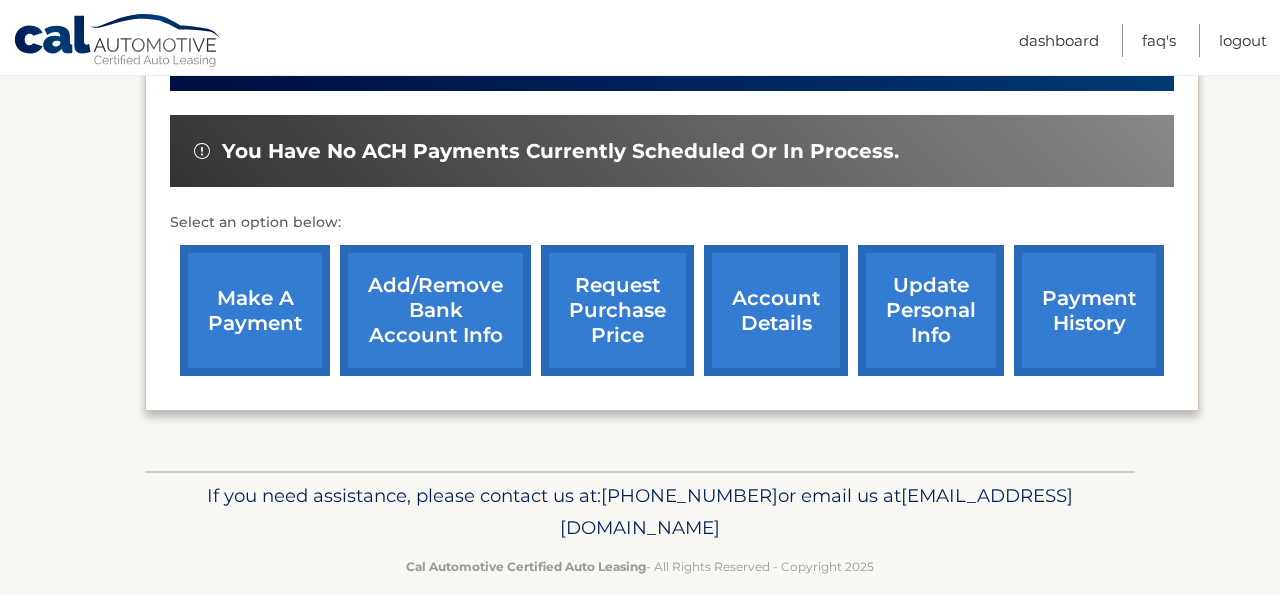click on "account details" at bounding box center [776, 310] 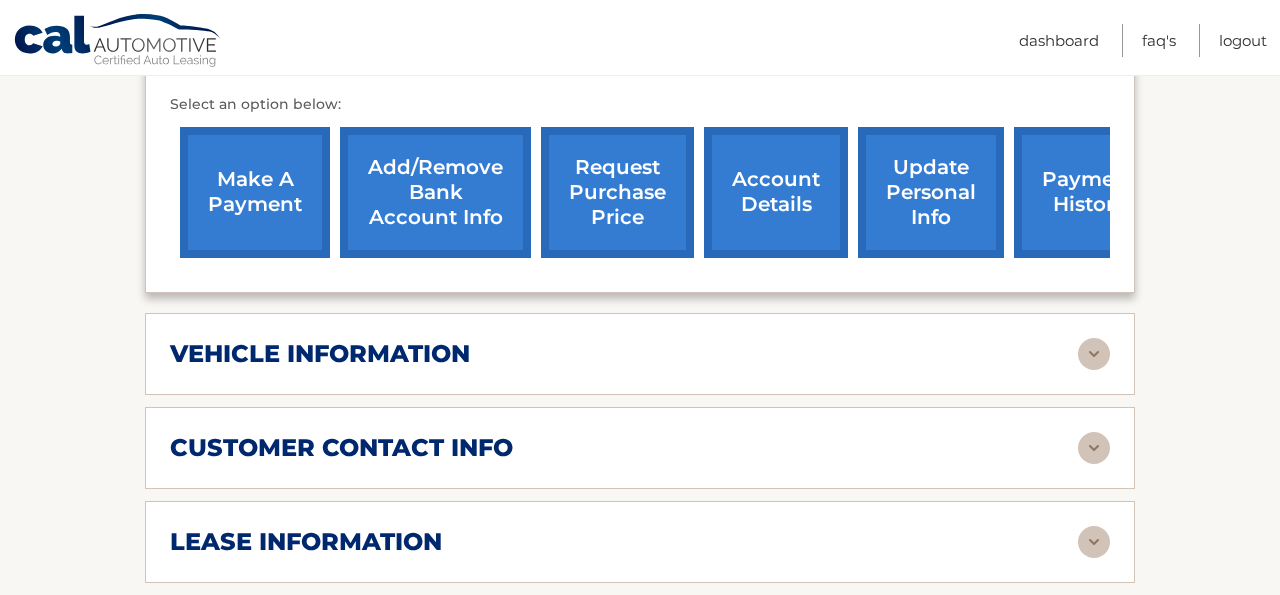 scroll, scrollTop: 706, scrollLeft: 0, axis: vertical 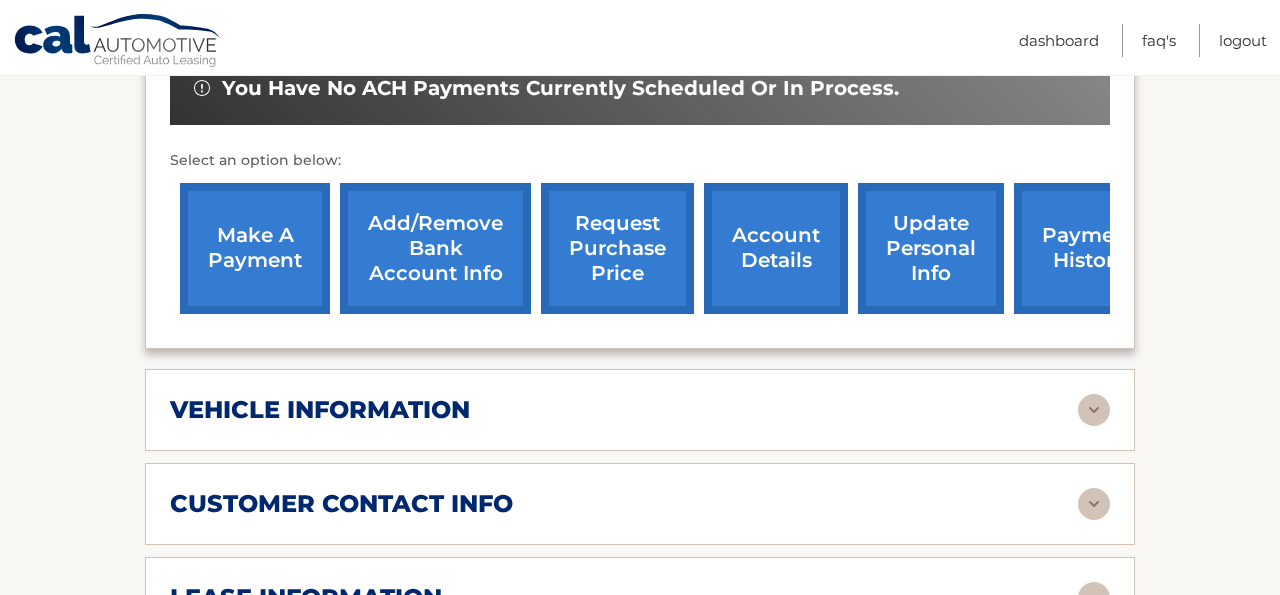 click on "Add/Remove bank account info" at bounding box center (435, 248) 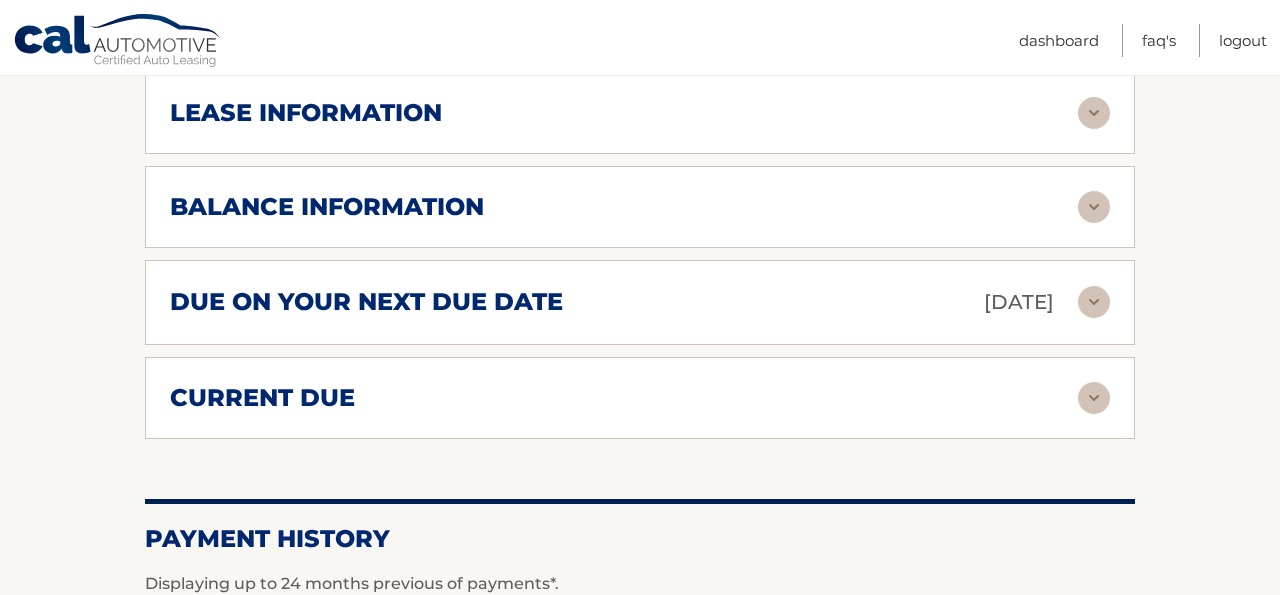 scroll, scrollTop: 1181, scrollLeft: 0, axis: vertical 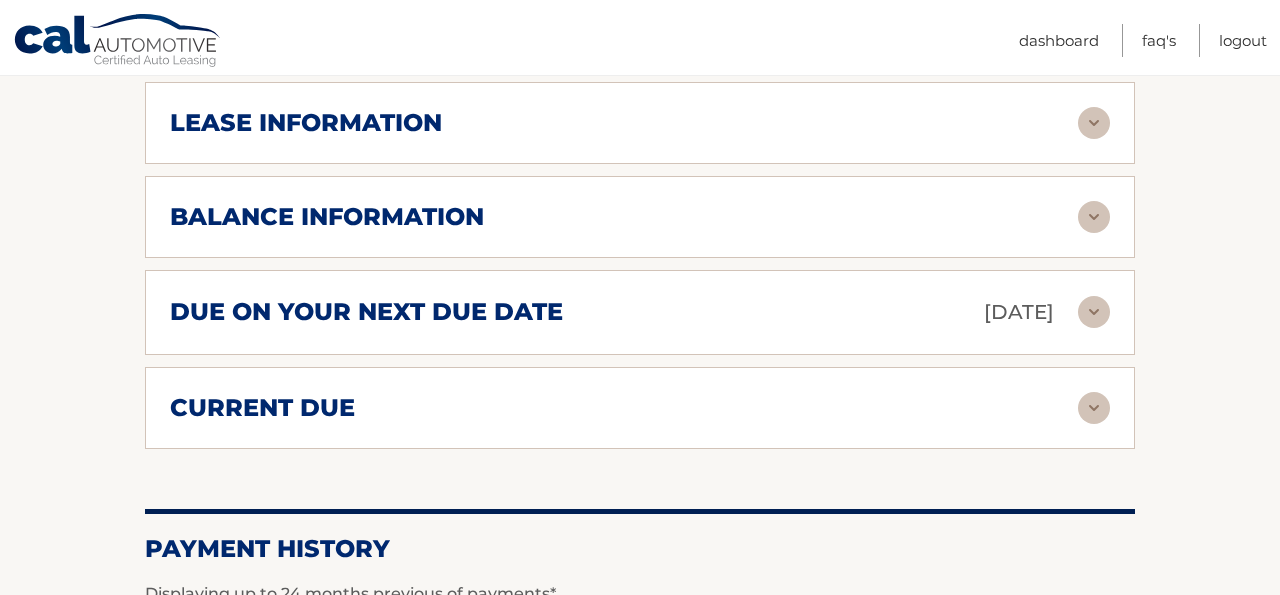 click at bounding box center [1094, 312] 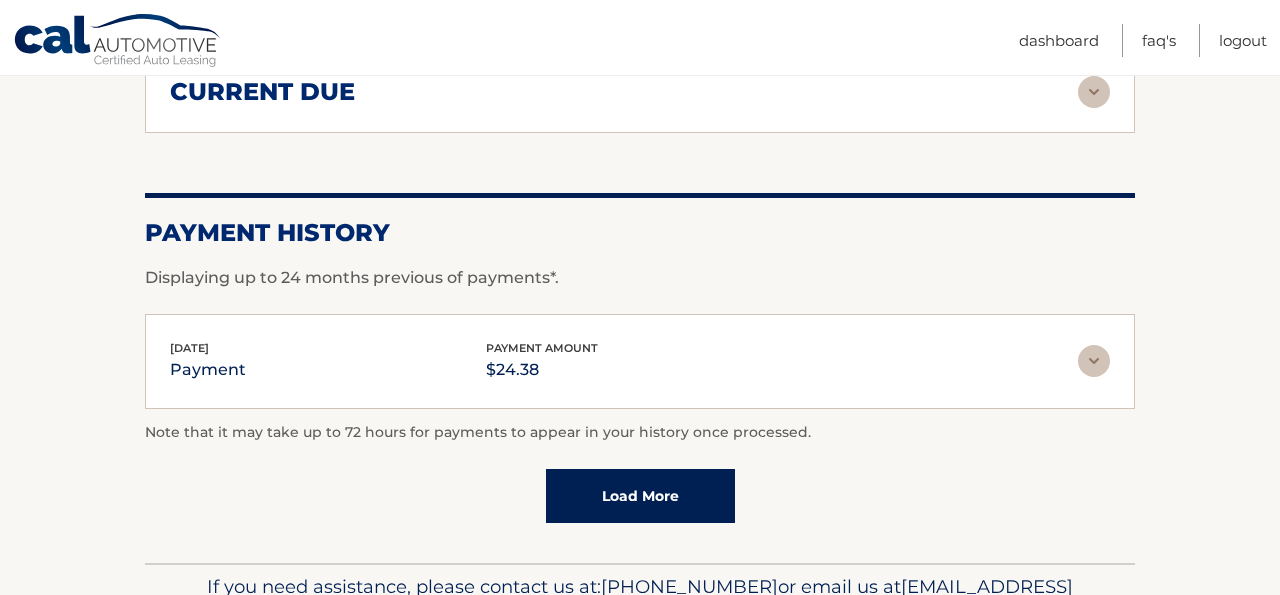 scroll, scrollTop: 1811, scrollLeft: 0, axis: vertical 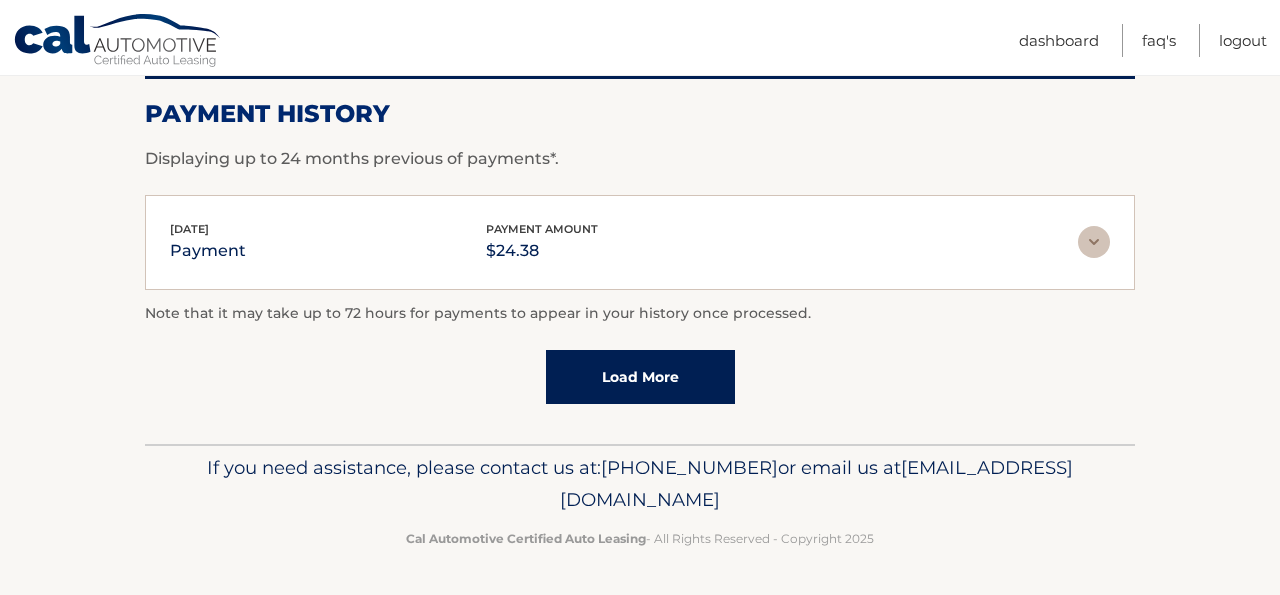 click at bounding box center (1094, 242) 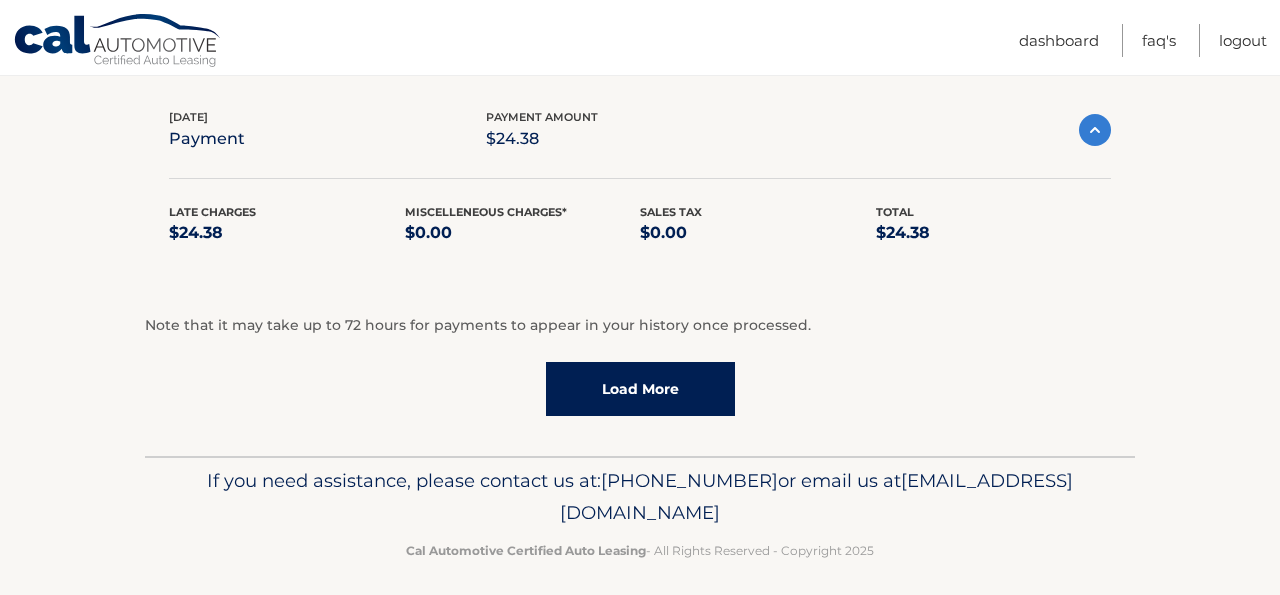 scroll, scrollTop: 1935, scrollLeft: 0, axis: vertical 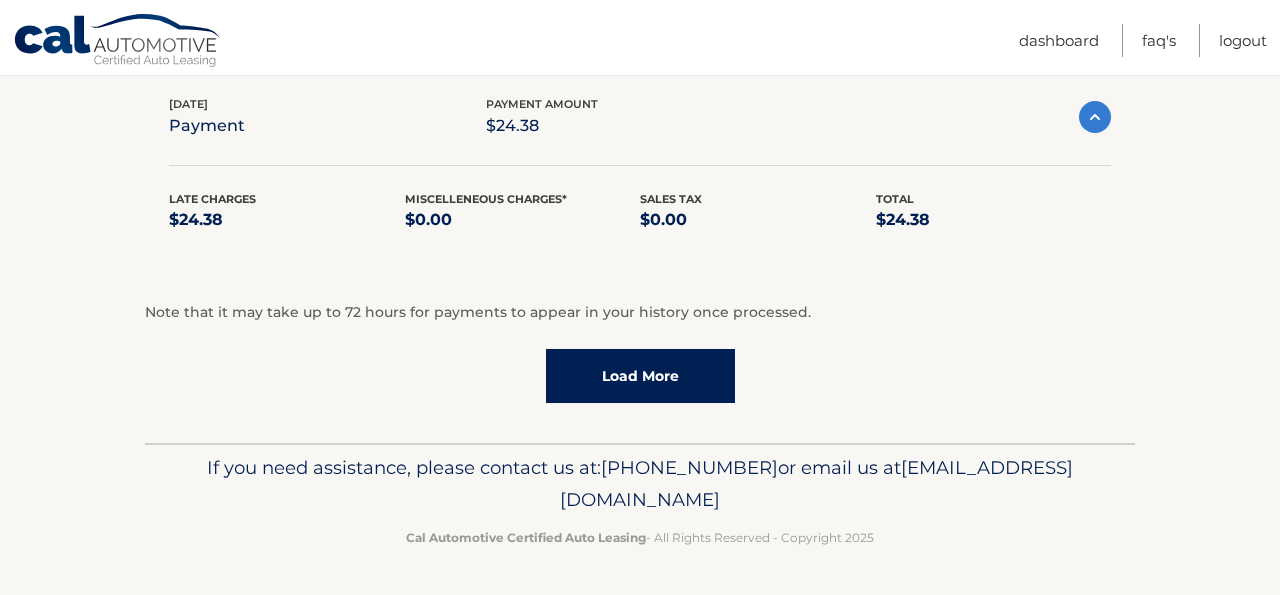 click on "Load More" at bounding box center (640, 376) 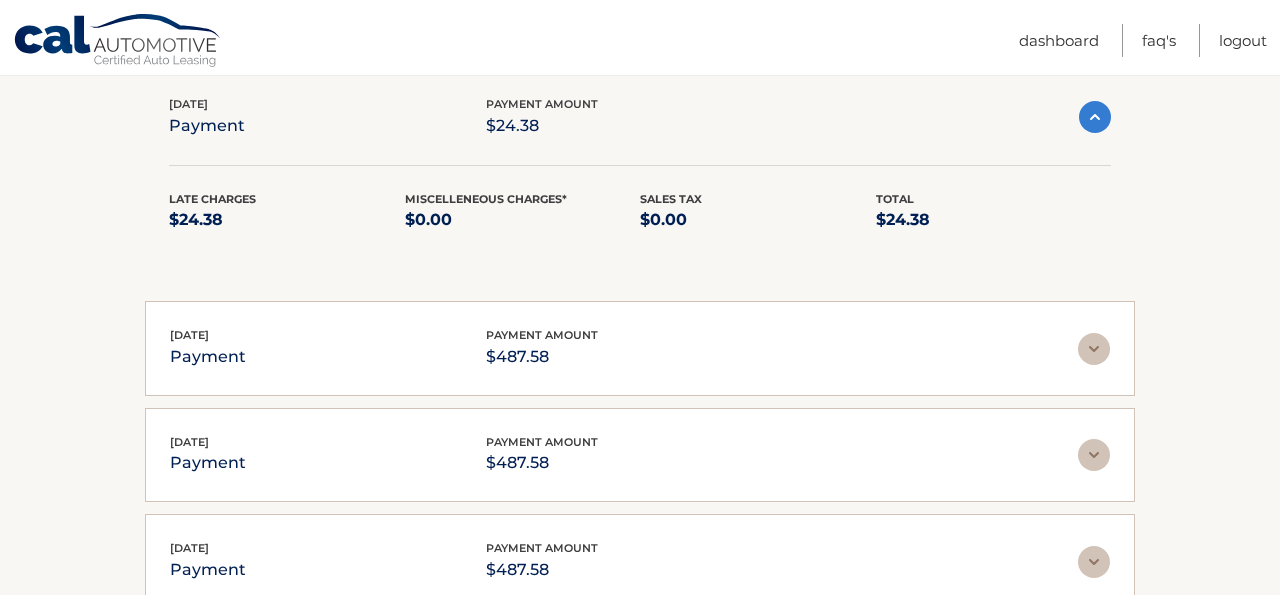 click at bounding box center [1094, 349] 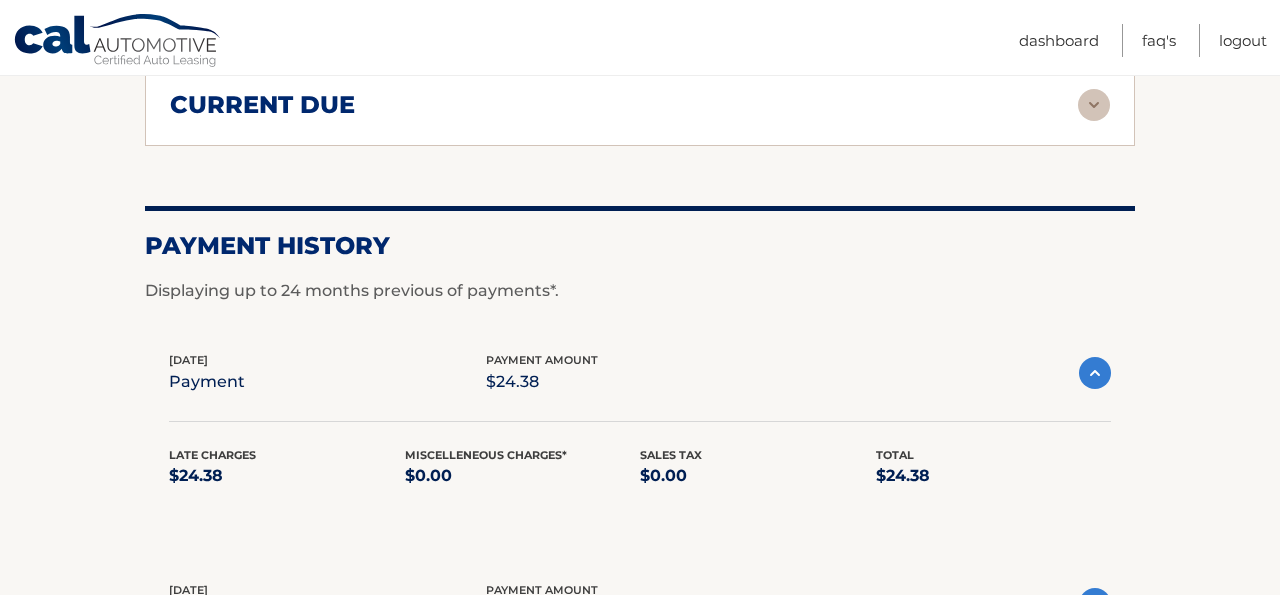 scroll, scrollTop: 1677, scrollLeft: 0, axis: vertical 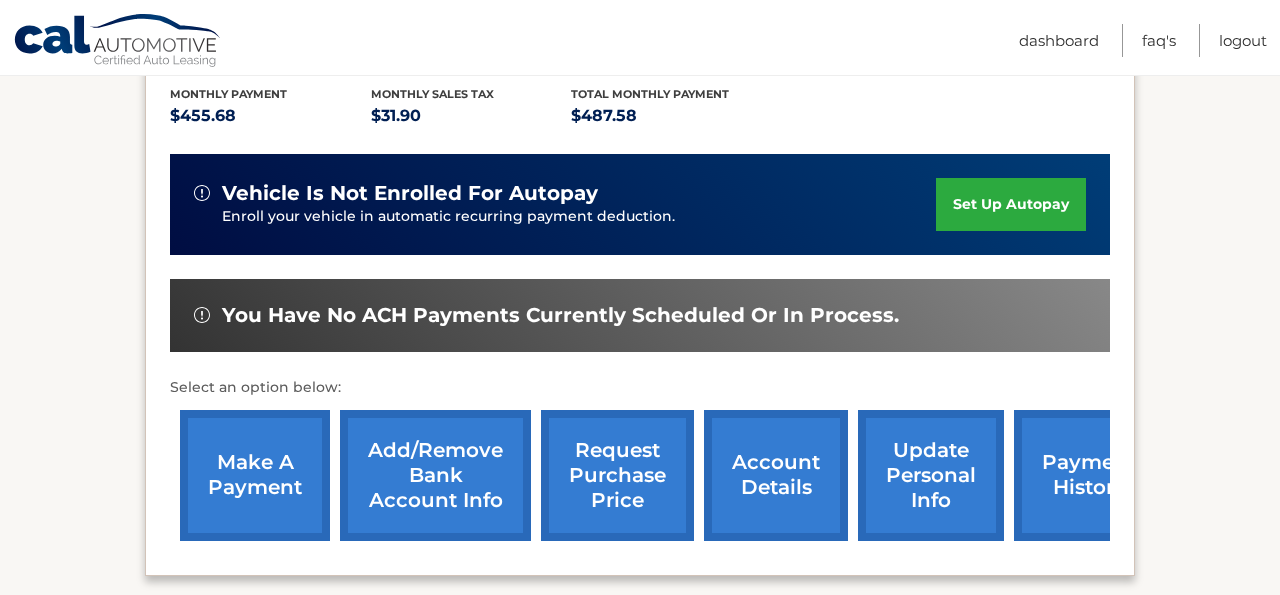 click on "payment history" at bounding box center [1089, 475] 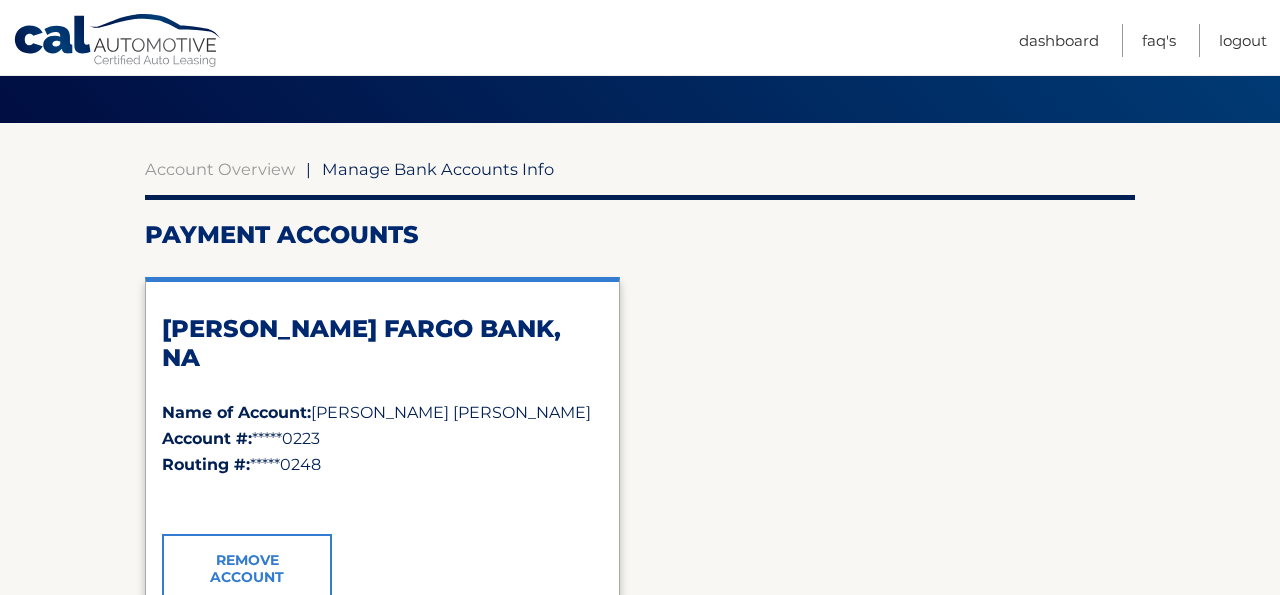 scroll, scrollTop: 121, scrollLeft: 0, axis: vertical 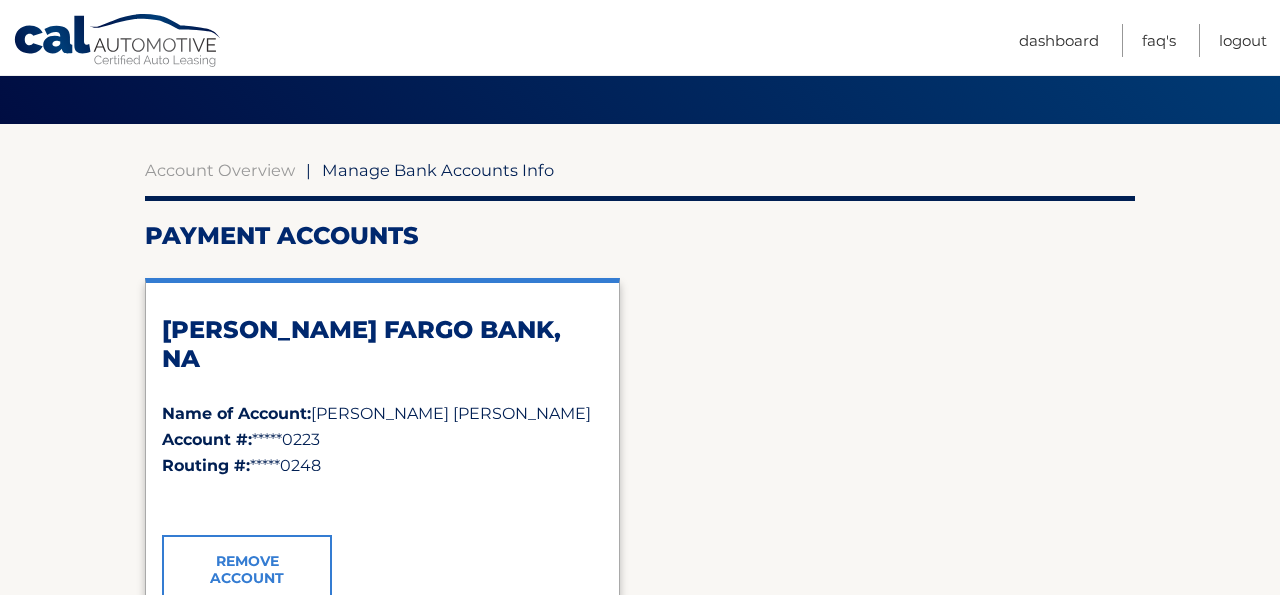 click on "[PERSON_NAME] FARGO BANK, NA" at bounding box center (382, 358) 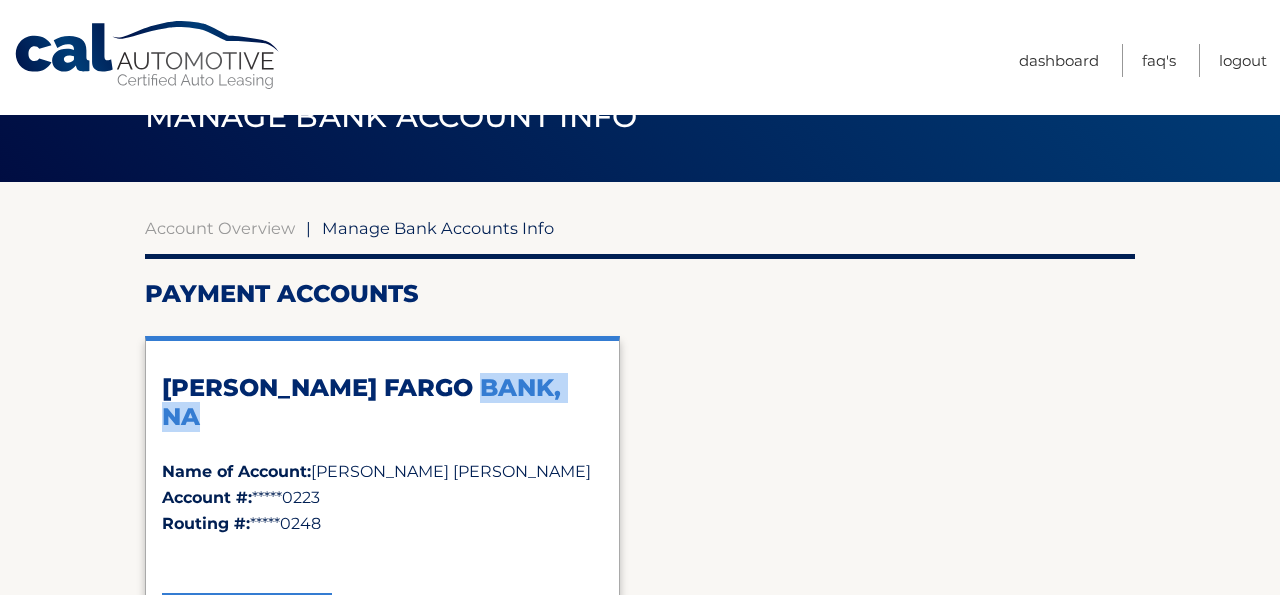 scroll, scrollTop: 0, scrollLeft: 0, axis: both 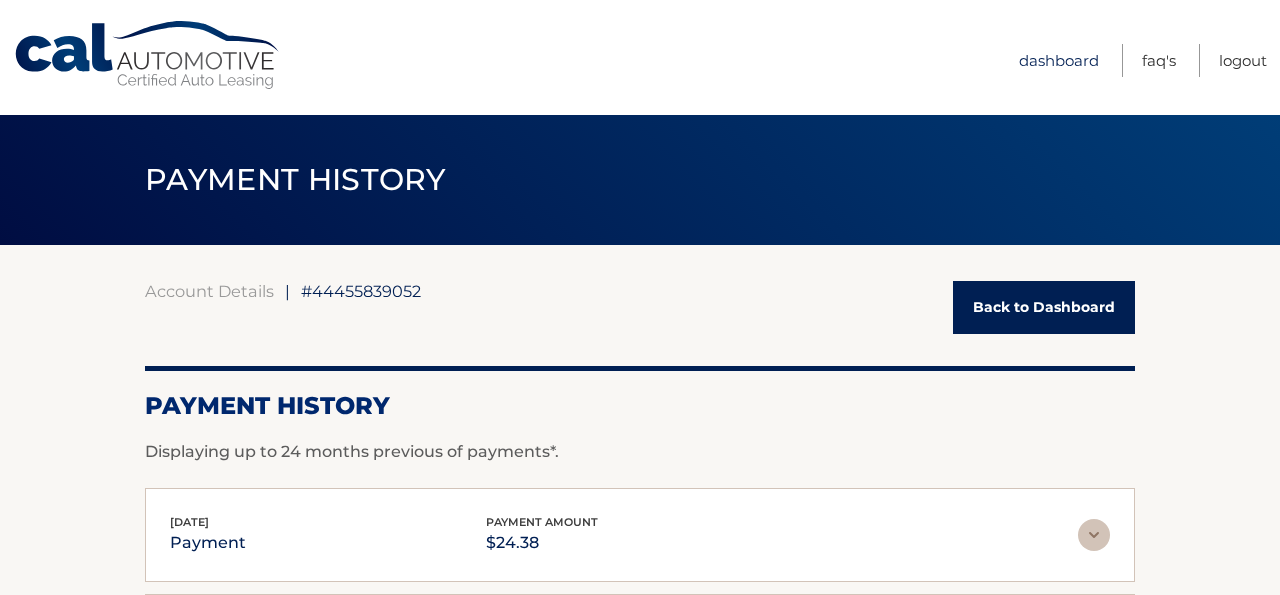 click on "Dashboard" at bounding box center (1059, 60) 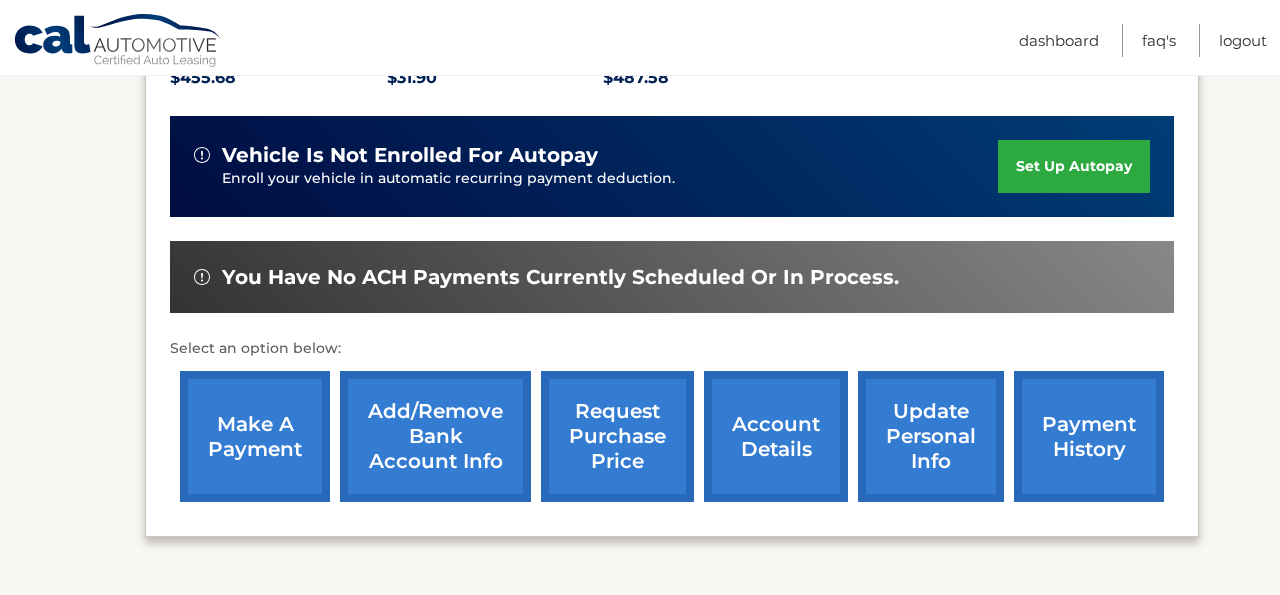 scroll, scrollTop: 502, scrollLeft: 0, axis: vertical 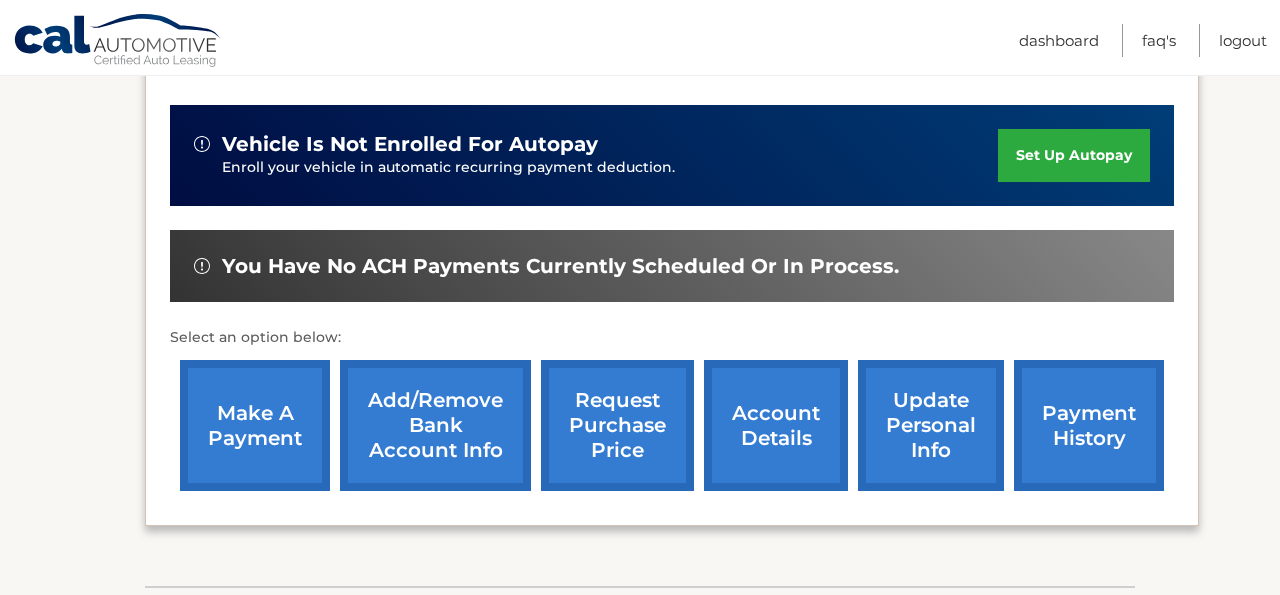 click on "make a payment" at bounding box center [255, 425] 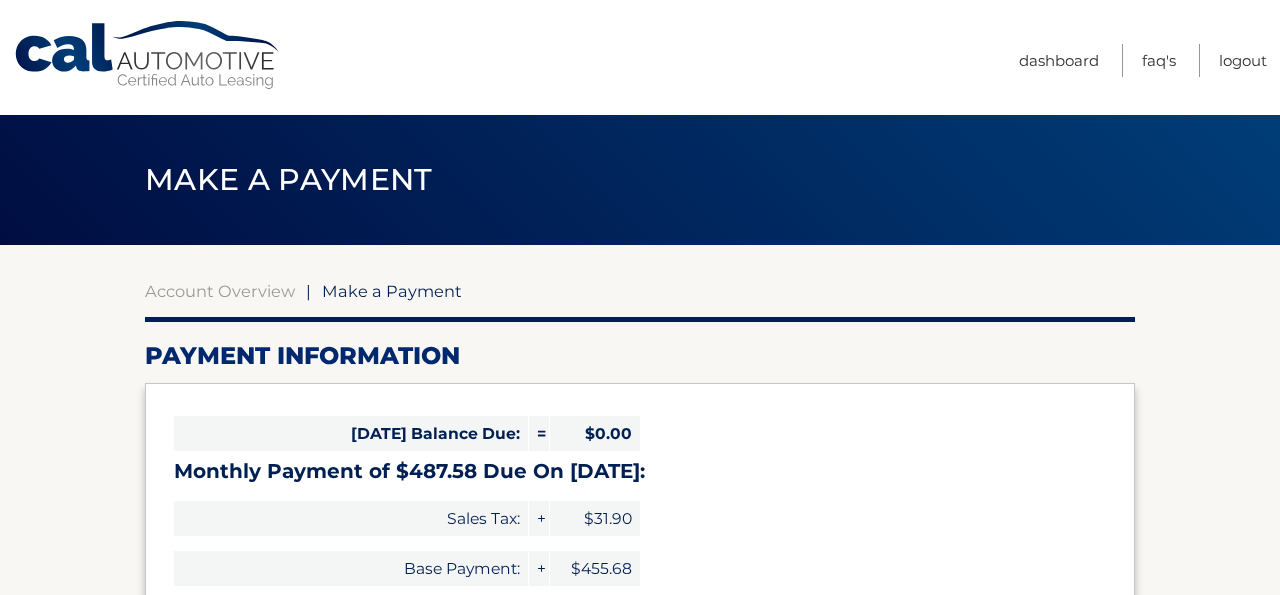 select on "Mjc0NGIzNzItMTFkYS00MDk0LTk2ZDMtM2Y4MjZjMTg5Njc1" 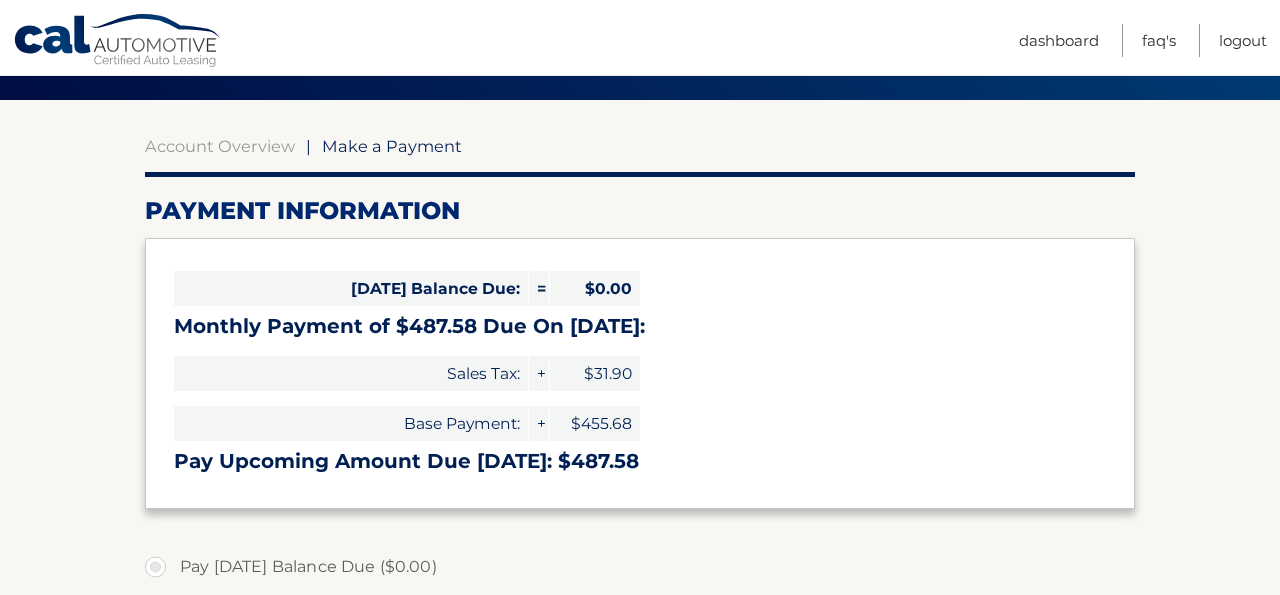 scroll, scrollTop: 153, scrollLeft: 0, axis: vertical 